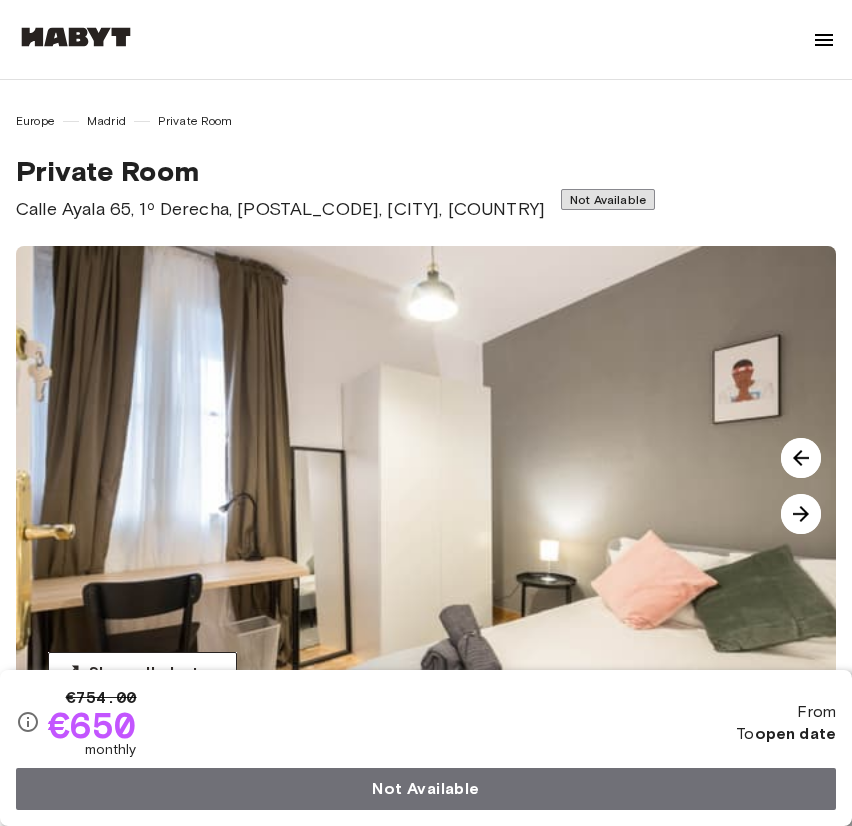 scroll, scrollTop: 0, scrollLeft: 0, axis: both 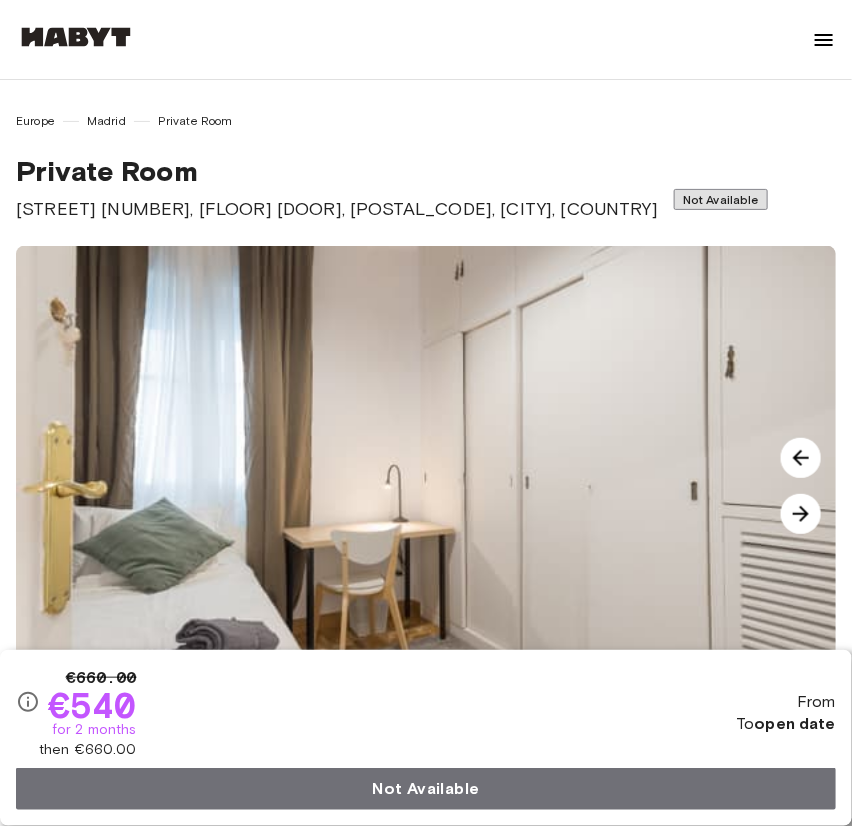 click on "Europe Madrid Private Room" at bounding box center (426, 121) 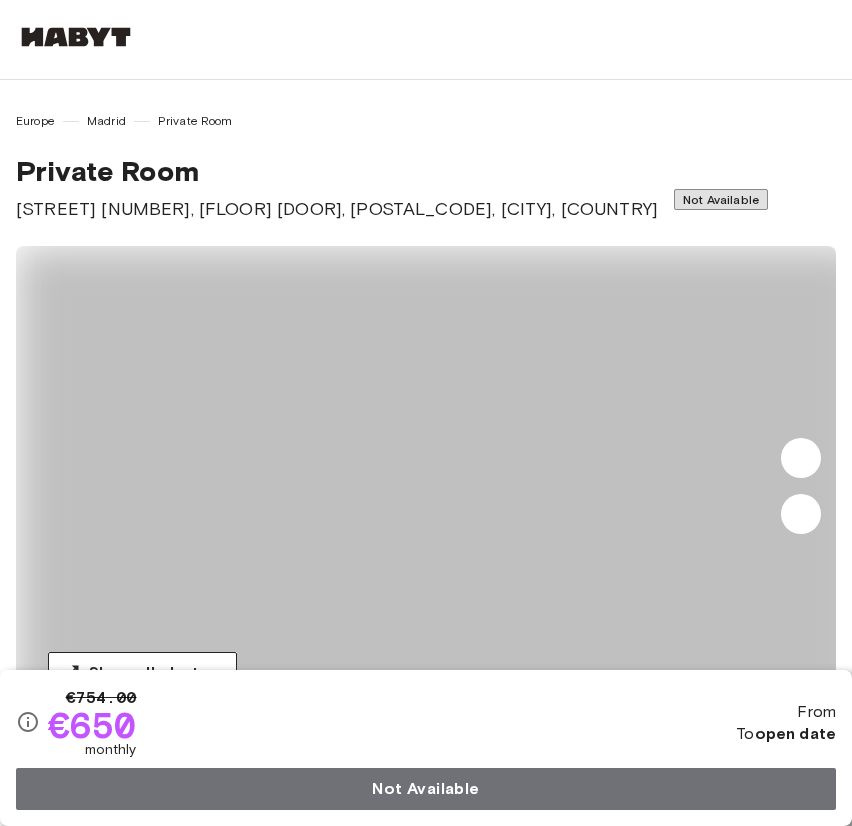 scroll, scrollTop: 0, scrollLeft: 0, axis: both 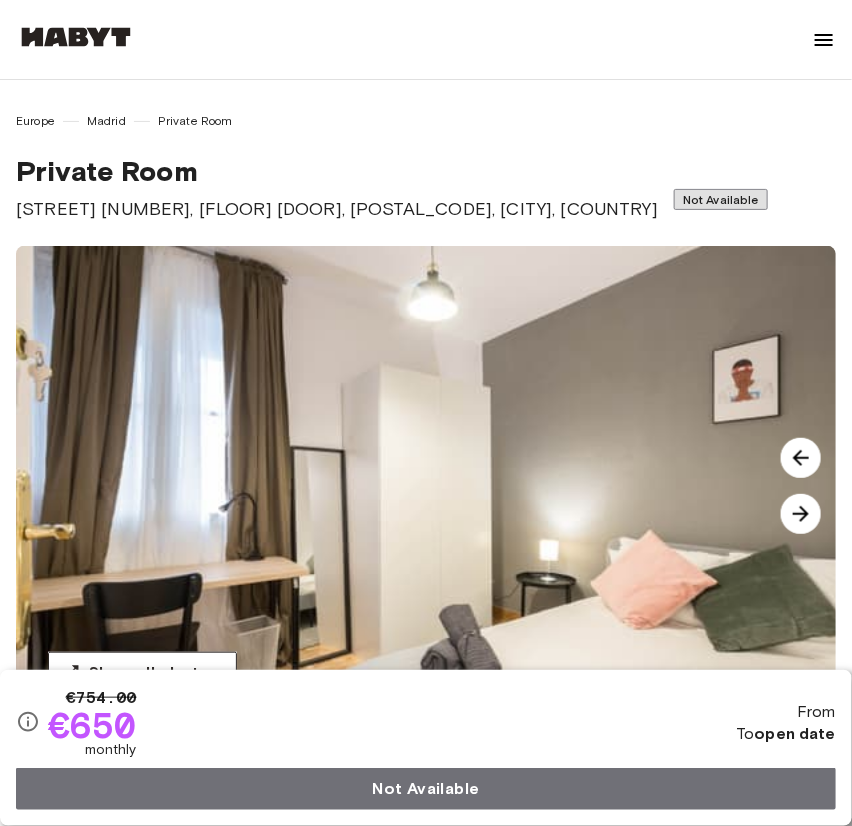 click on "Europe Madrid Private Room" at bounding box center (426, 121) 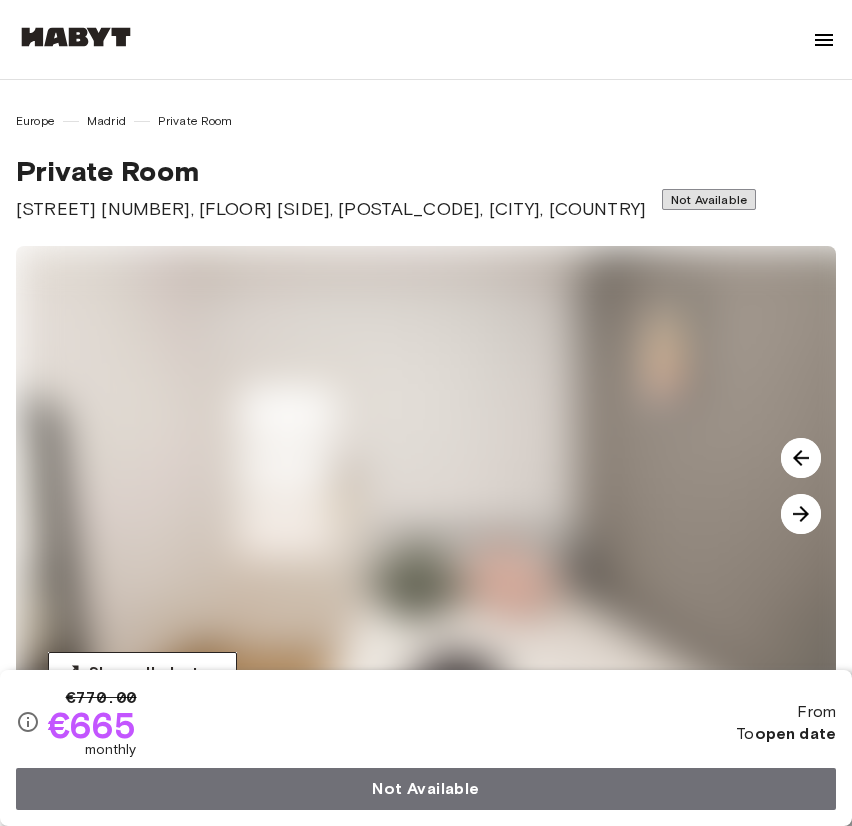 scroll, scrollTop: 0, scrollLeft: 0, axis: both 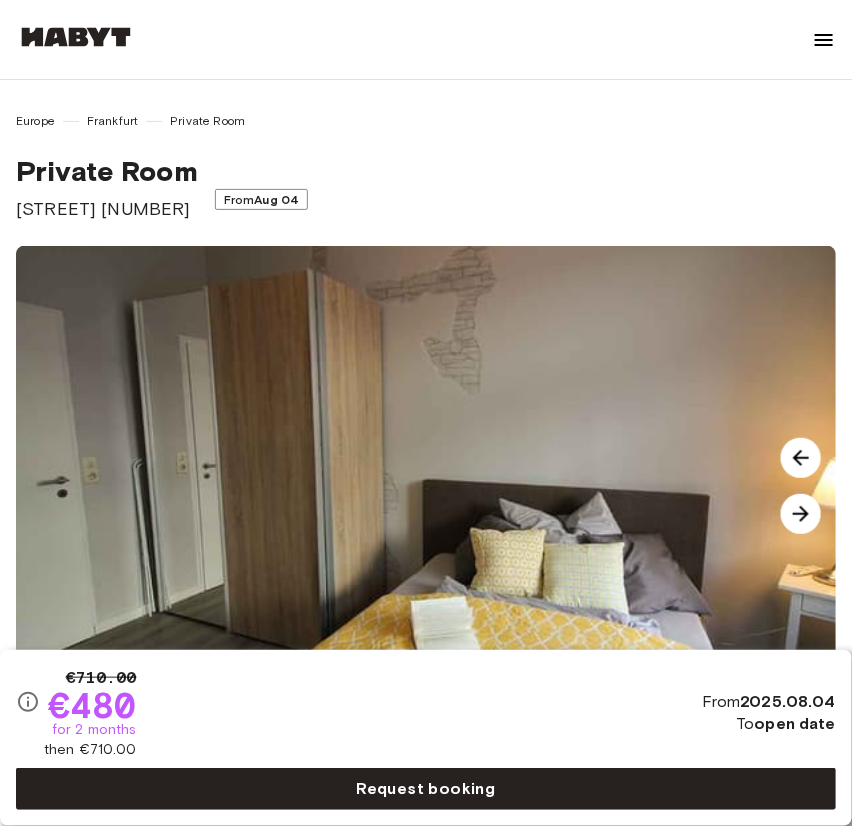 click on "Private Room Nauheimer Straße 10 From  Aug 04" at bounding box center (426, 188) 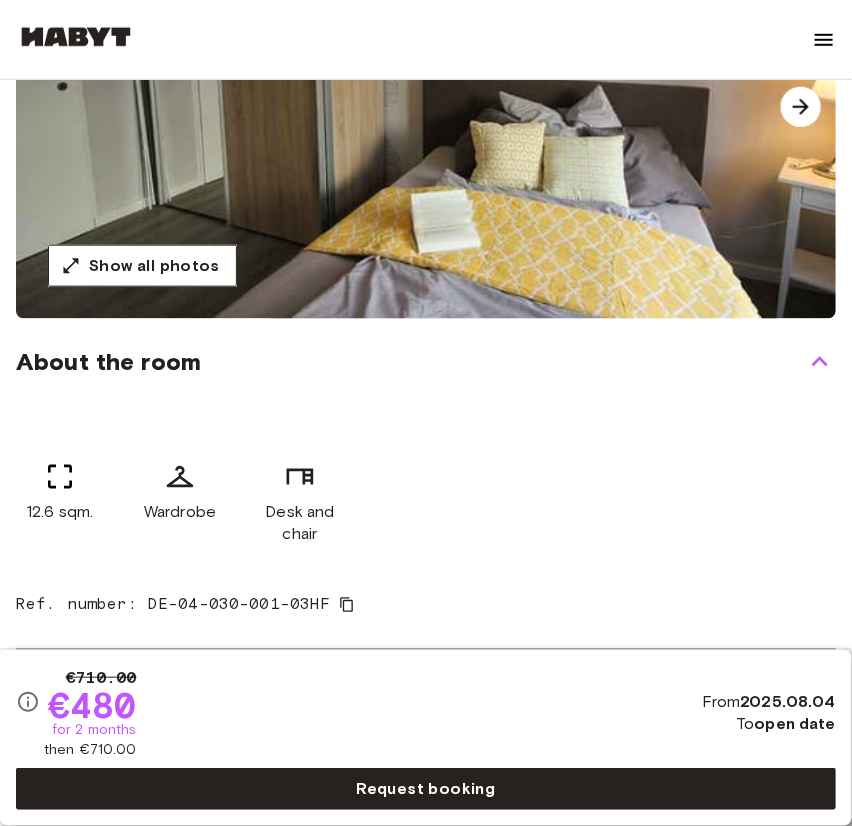 scroll, scrollTop: 0, scrollLeft: 0, axis: both 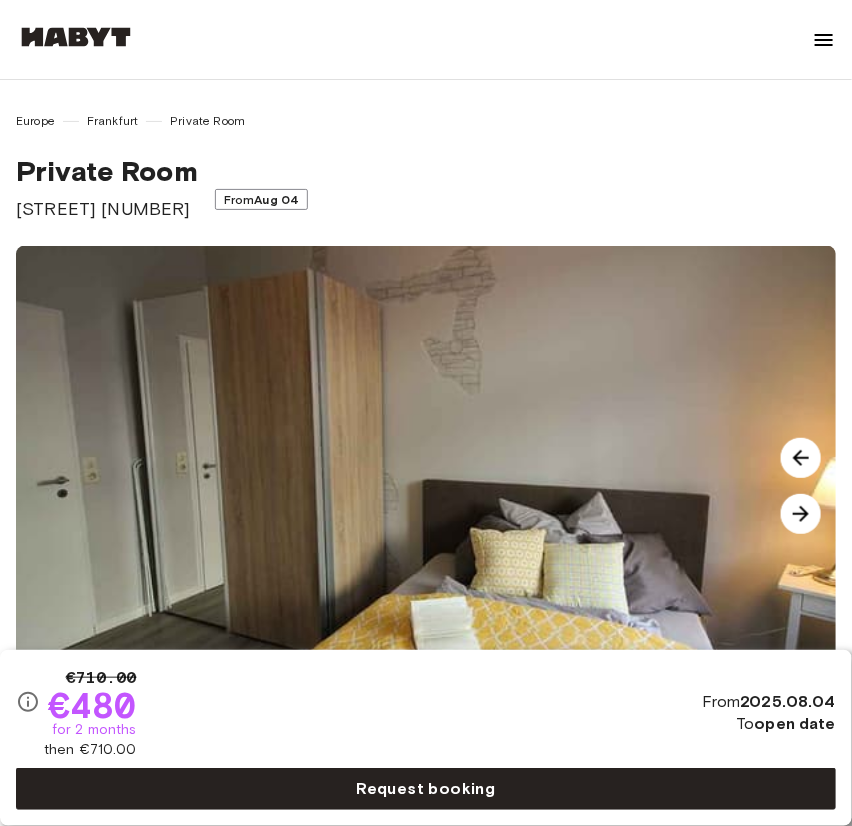 click on "Private Room Nauheimer Straße 10 From  Aug 04" at bounding box center [426, 188] 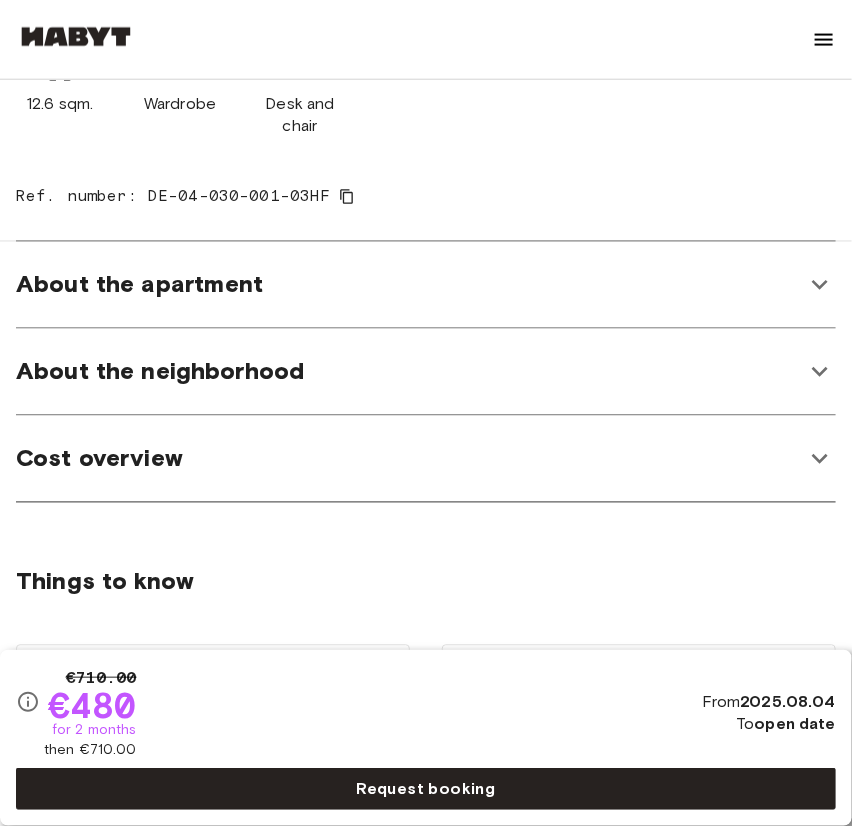 click on "About the apartment" at bounding box center [410, 285] 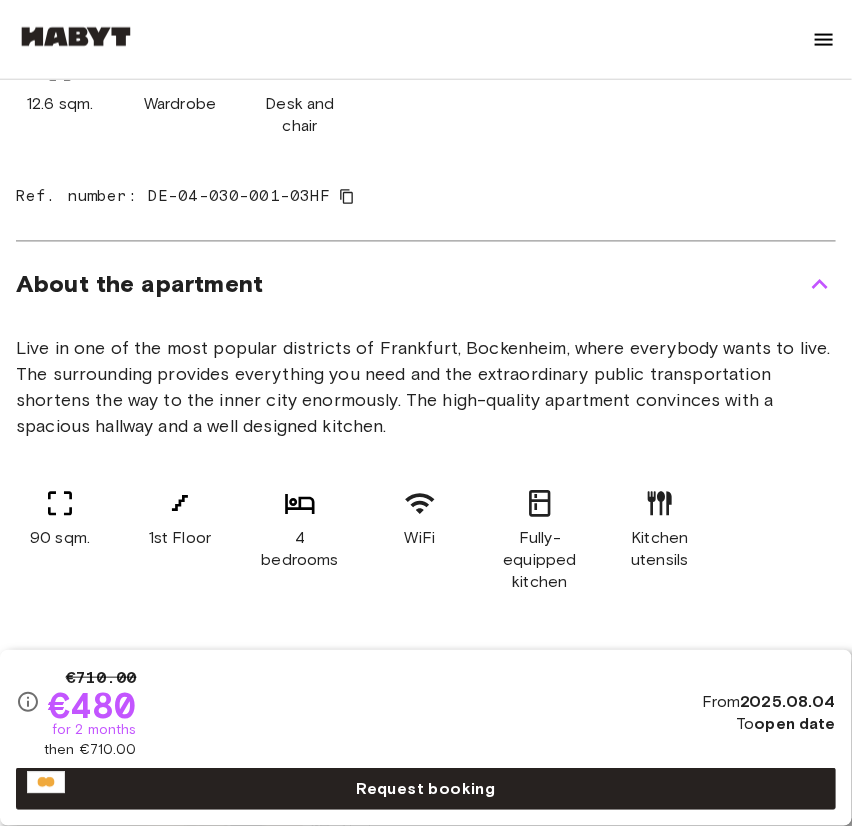 click on "Ref. number:   DE-04-030-001-03HF" at bounding box center [426, 197] 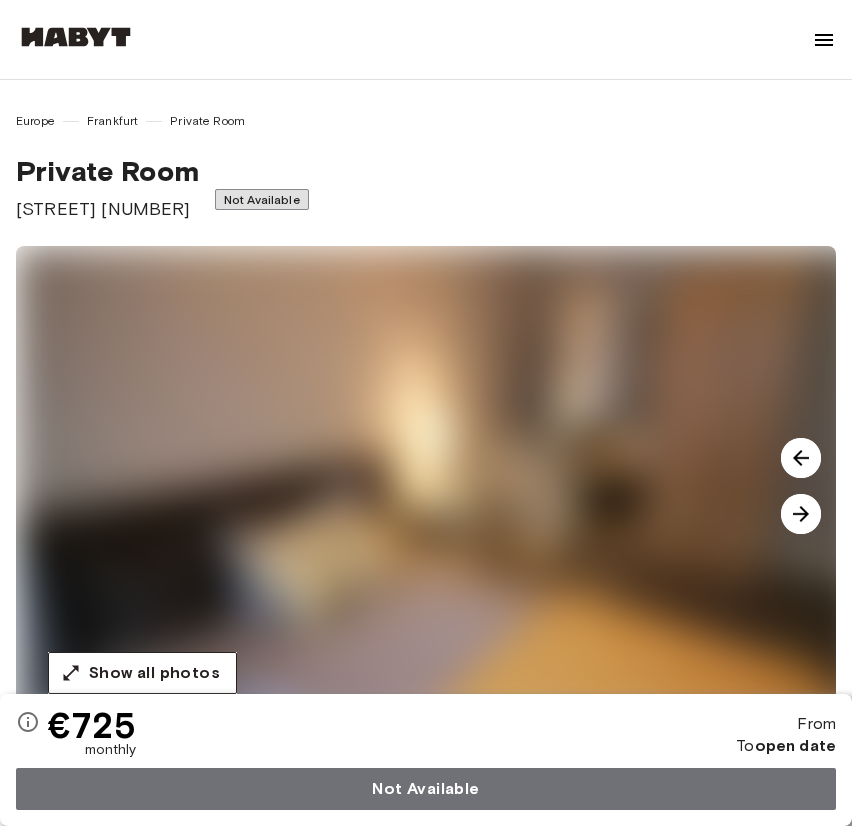 scroll, scrollTop: 0, scrollLeft: 0, axis: both 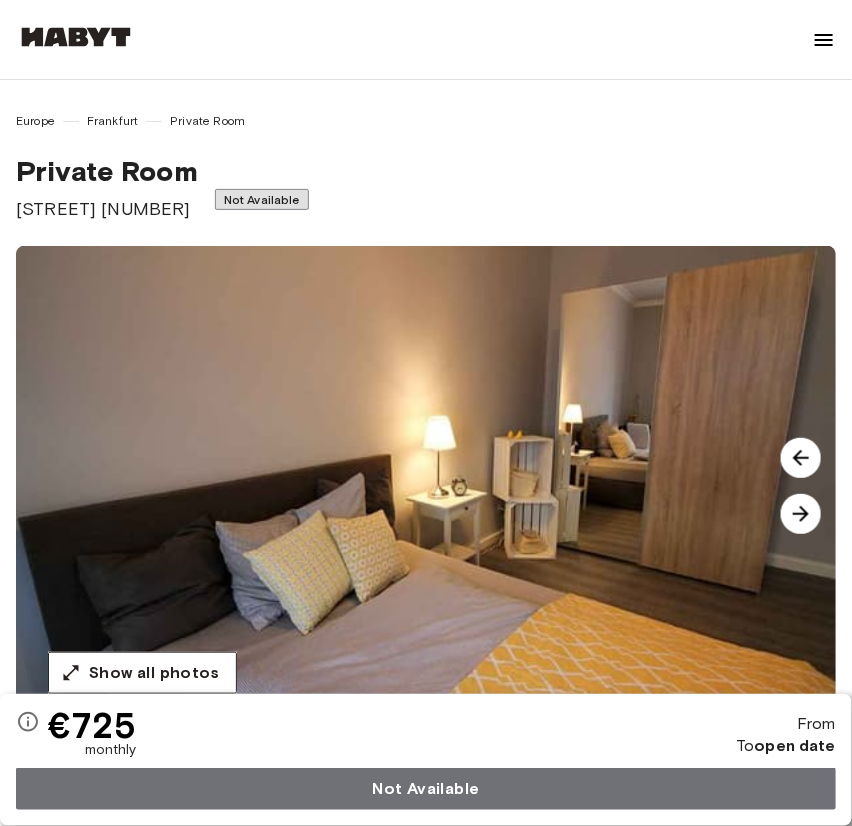 click on "Private Room [STREET] [NUMBER] Not Available" at bounding box center [426, 188] 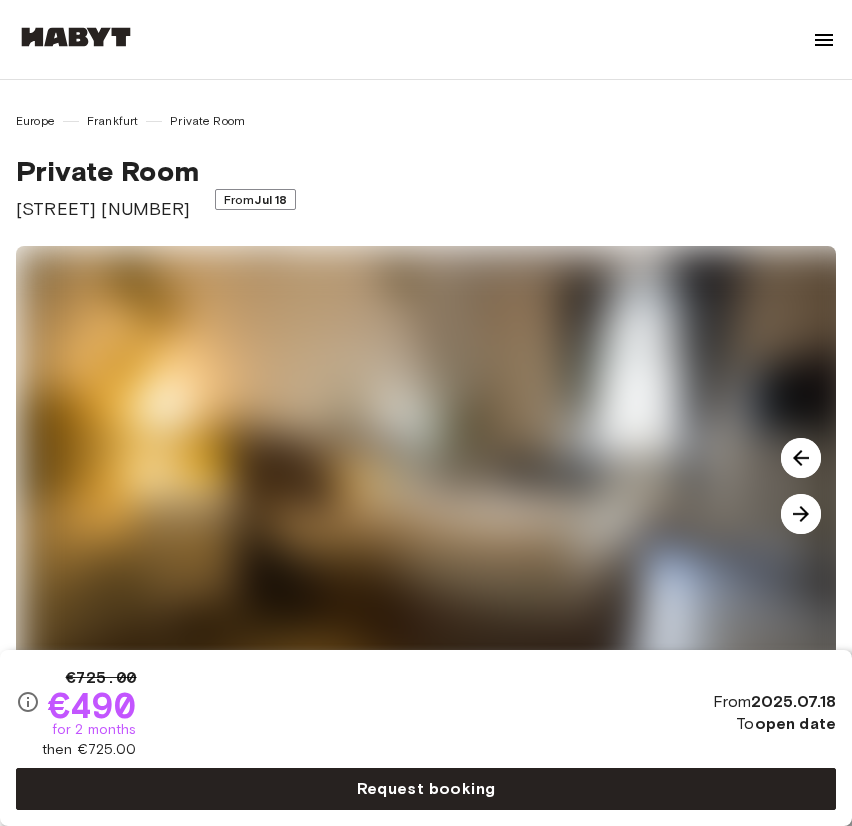 scroll, scrollTop: 0, scrollLeft: 0, axis: both 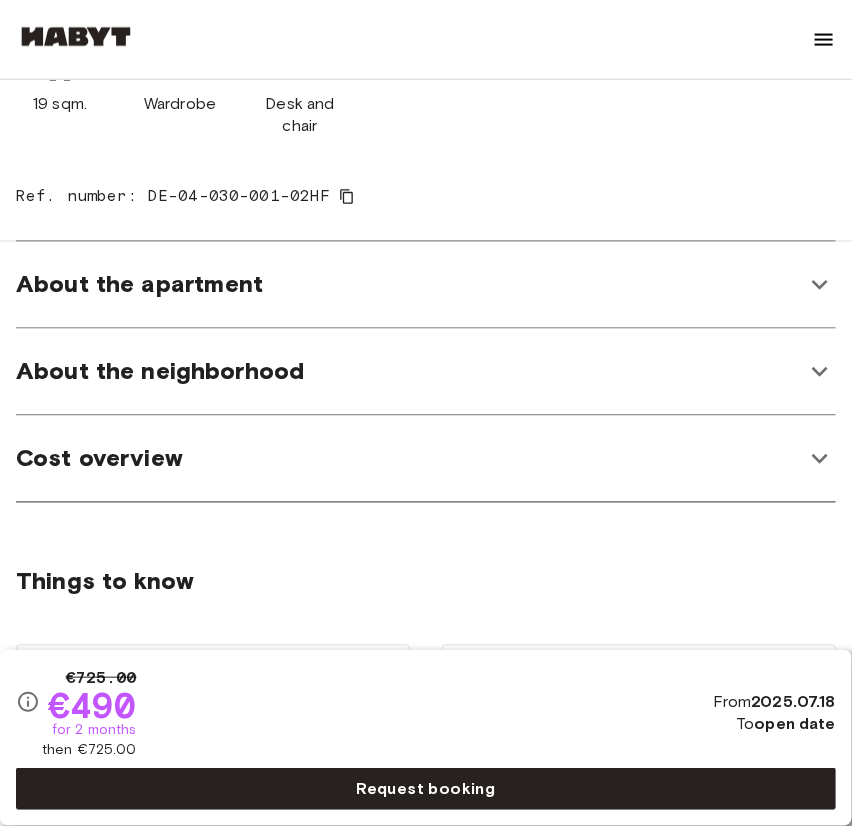 click on "About the apartment Live in one of the most popular districts of Frankfurt, Bockenheim, where everybody wants to live. The surrounding provides everything you need and the extraordinary public transportation shortens the way to the inner city enormously. The high-quality apartment convinces with a spacious hallway and a well designed kitchen. 90 sqm. 1st Floor 4 bedrooms WiFi Fully-equipped kitchen Kitchen utensils All rooms in this apartment Nauheimer Straße 10 11 sqm. 4 bedrooms 1st Floor From  Jan 01 €700 monthly Nauheimer Straße 10 19 sqm. 4 bedrooms 1st Floor From  Jul 18 €490 monthly Nauheimer Straße 10 12.6 sqm. 4 bedrooms 1st Floor From  Aug 04 €480 monthly Nauheimer Straße 10 18.6 sqm. 4 bedrooms 1st Floor From  Jan 01 €725 monthly" at bounding box center (426, 285) 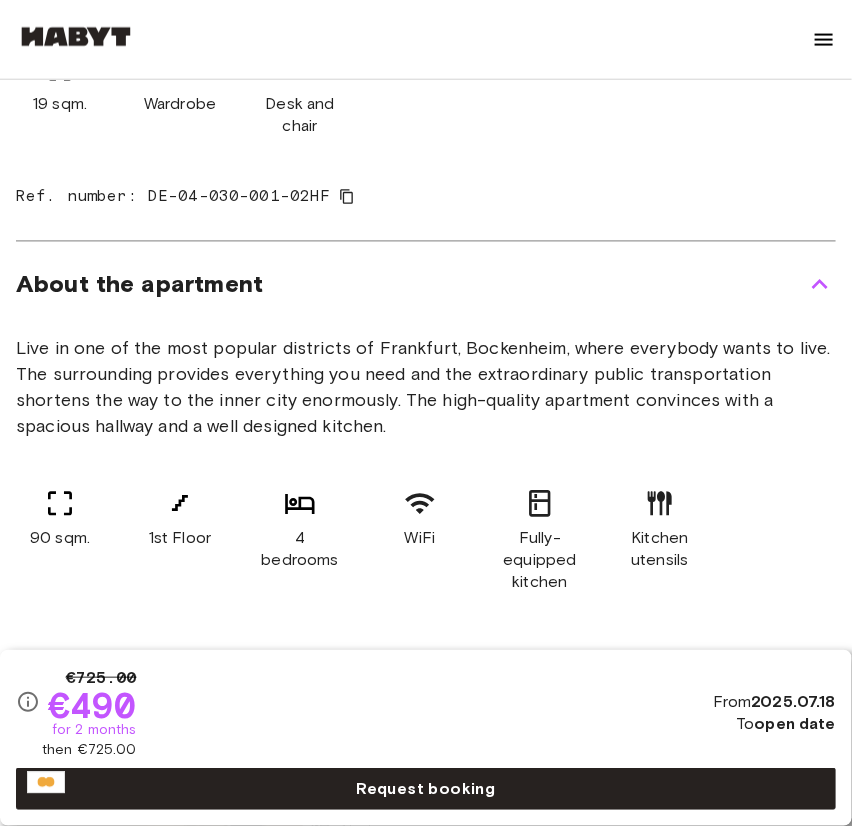 scroll, scrollTop: 0, scrollLeft: 0, axis: both 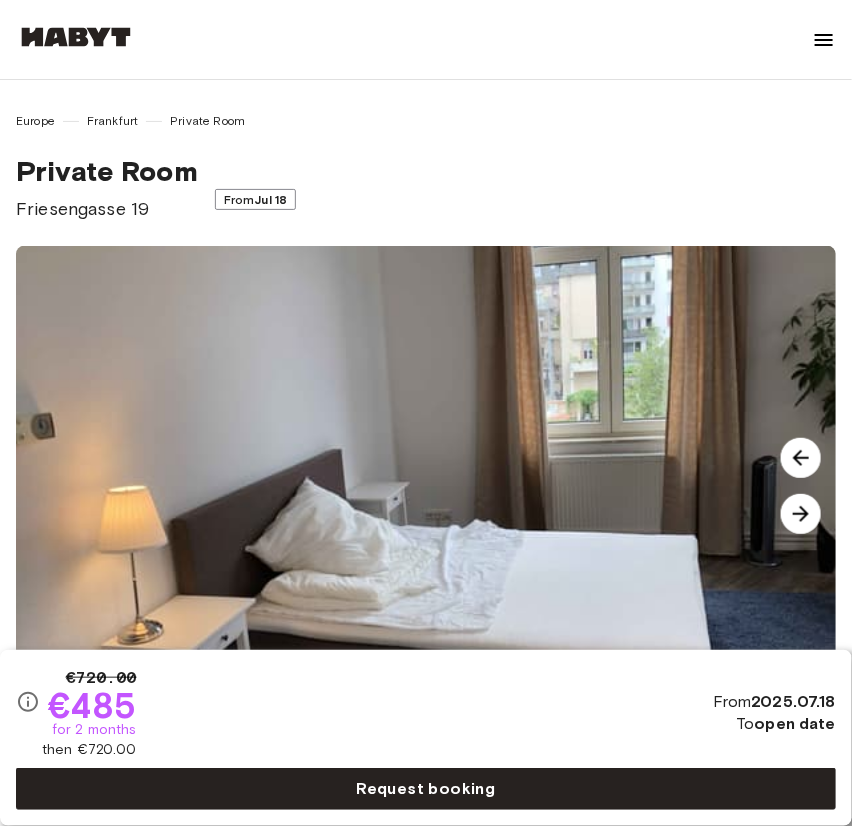click on "Private Room Friesengasse 19 From  Jul 18" at bounding box center (426, 188) 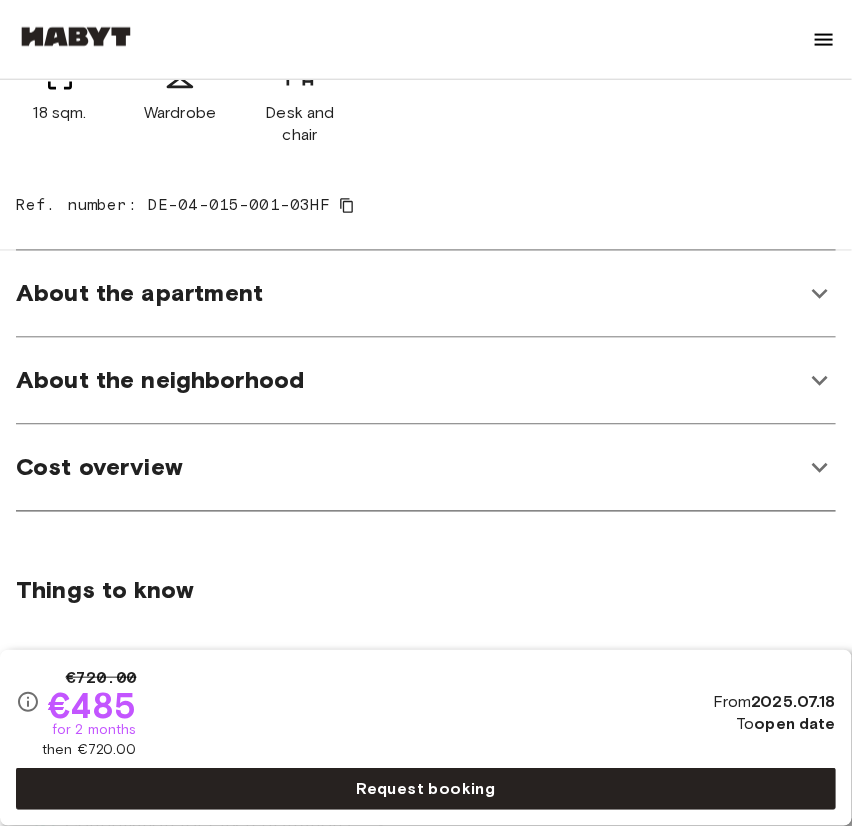 scroll, scrollTop: 815, scrollLeft: 0, axis: vertical 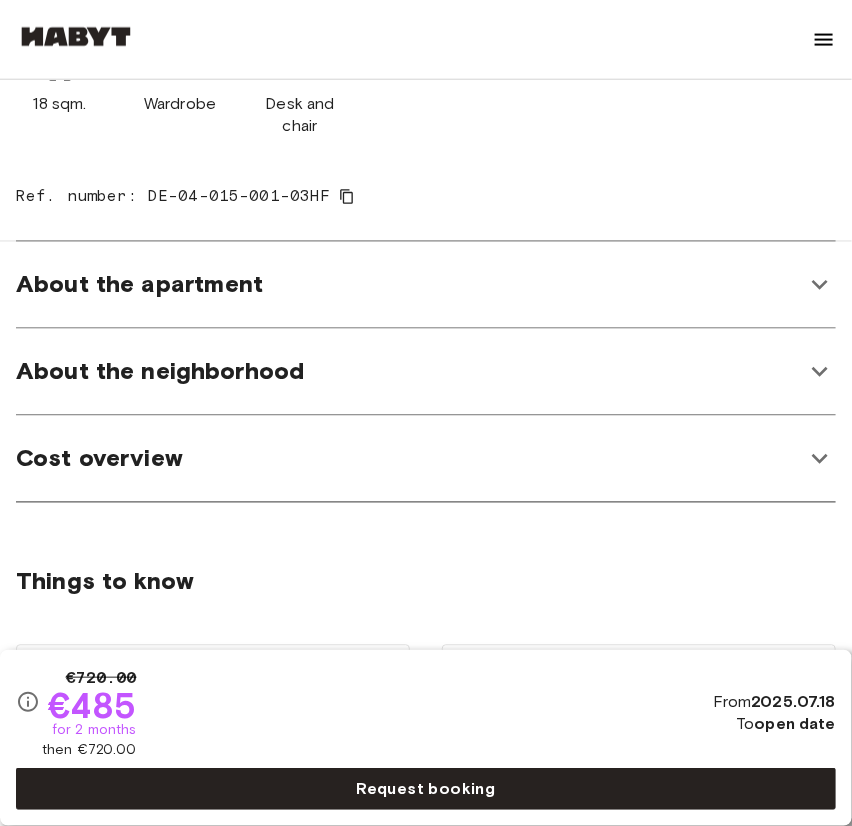 click on "About the apartment" at bounding box center (410, 285) 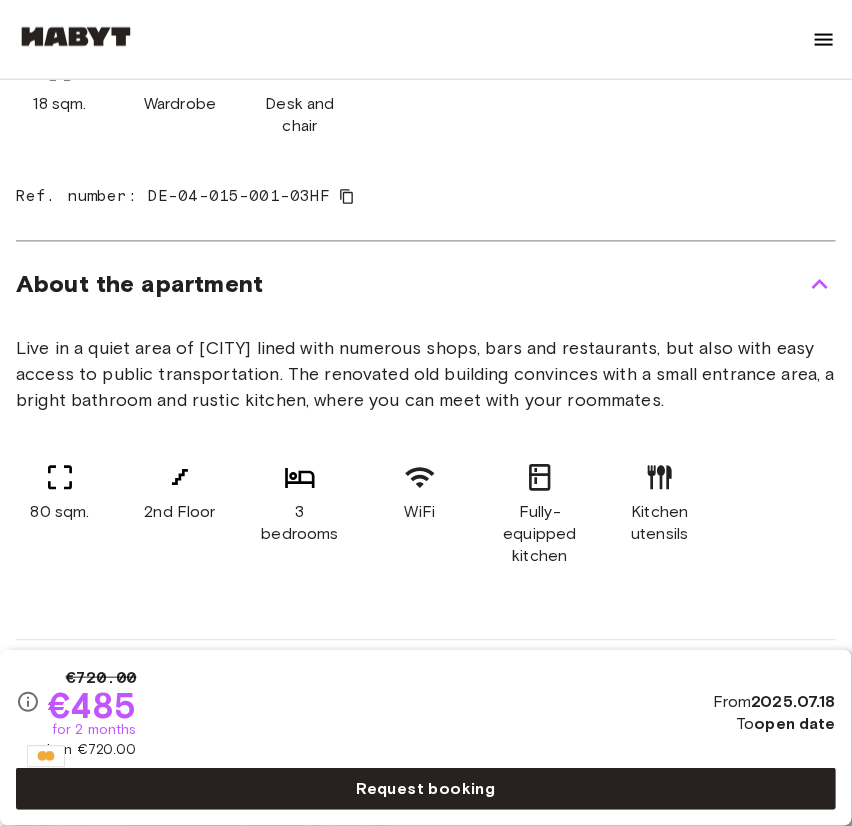 click on "18 sqm. Wardrobe Desk and chair Ref. number:   DE-04-015-001-03HF" at bounding box center [426, 119] 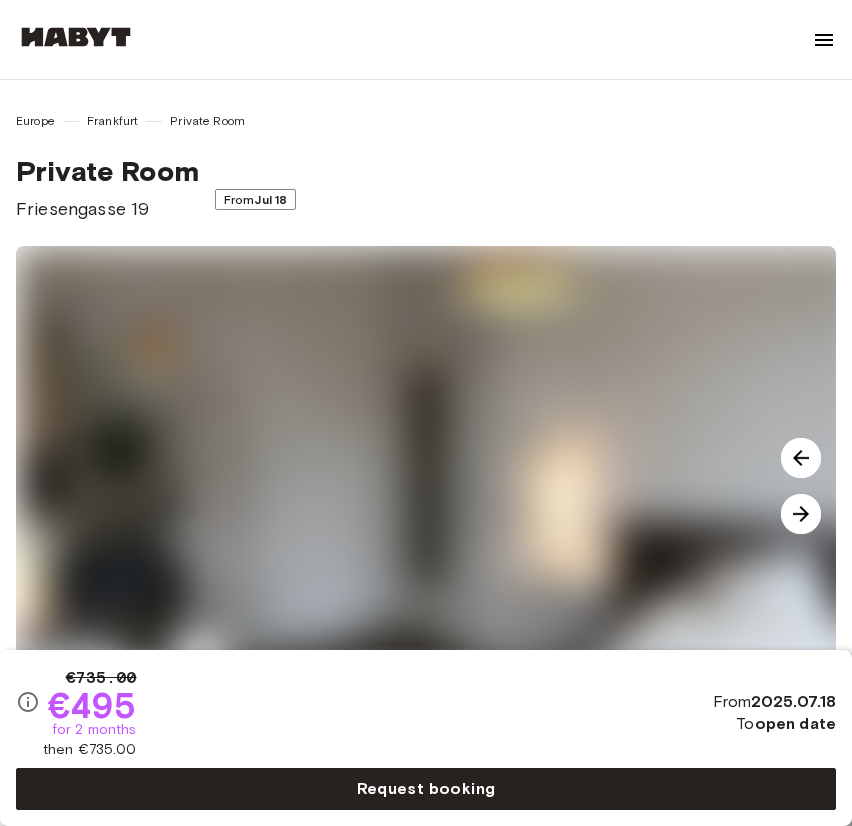 scroll, scrollTop: 0, scrollLeft: 0, axis: both 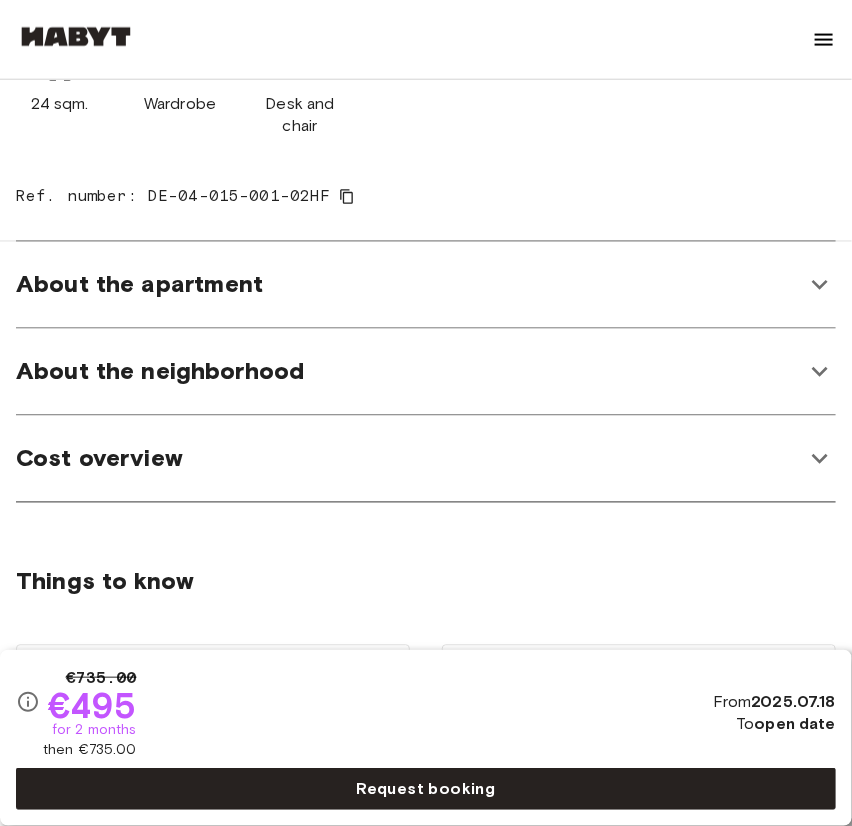 click on "About the apartment" at bounding box center [410, 285] 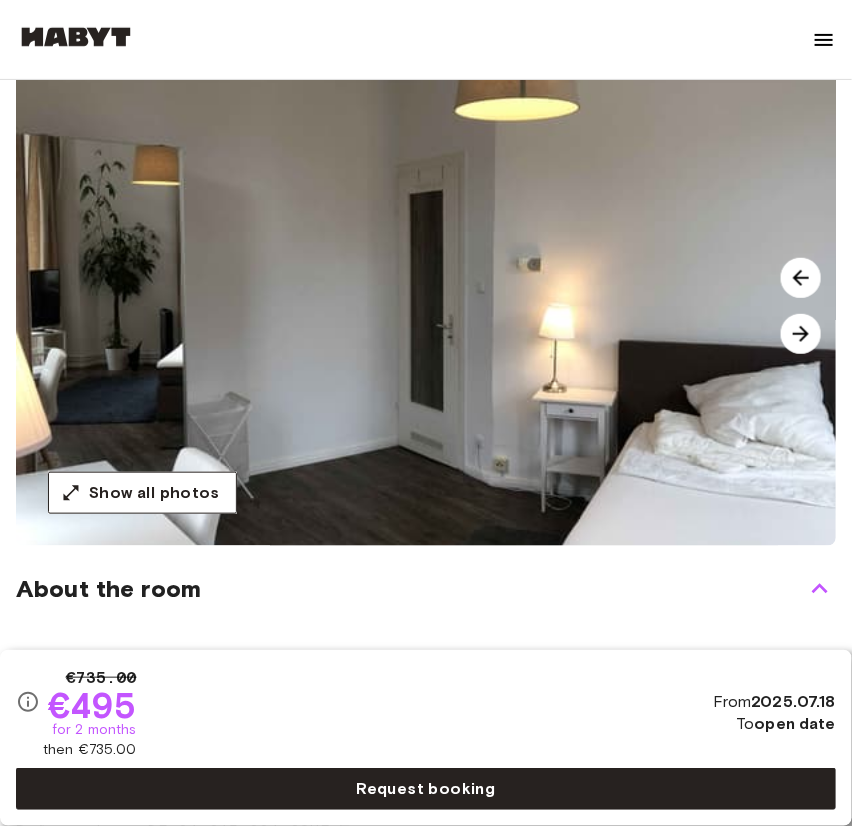 scroll, scrollTop: 0, scrollLeft: 0, axis: both 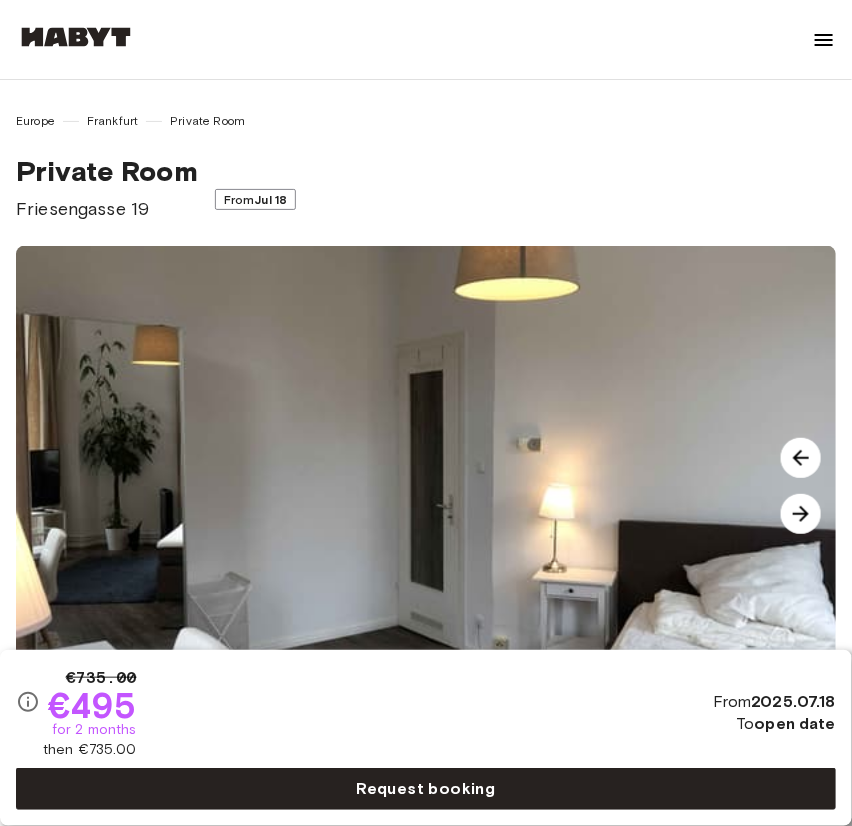 drag, startPoint x: 578, startPoint y: 144, endPoint x: 505, endPoint y: 71, distance: 103.23759 